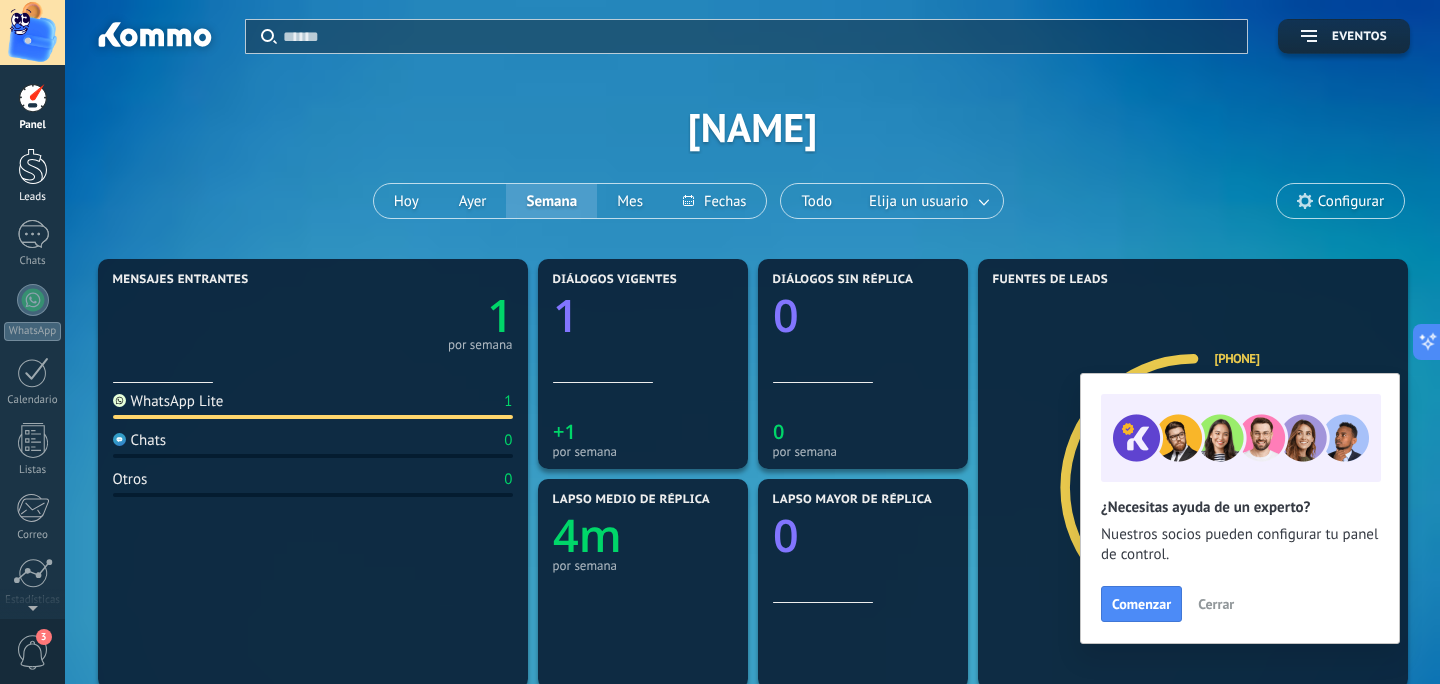scroll, scrollTop: 0, scrollLeft: 0, axis: both 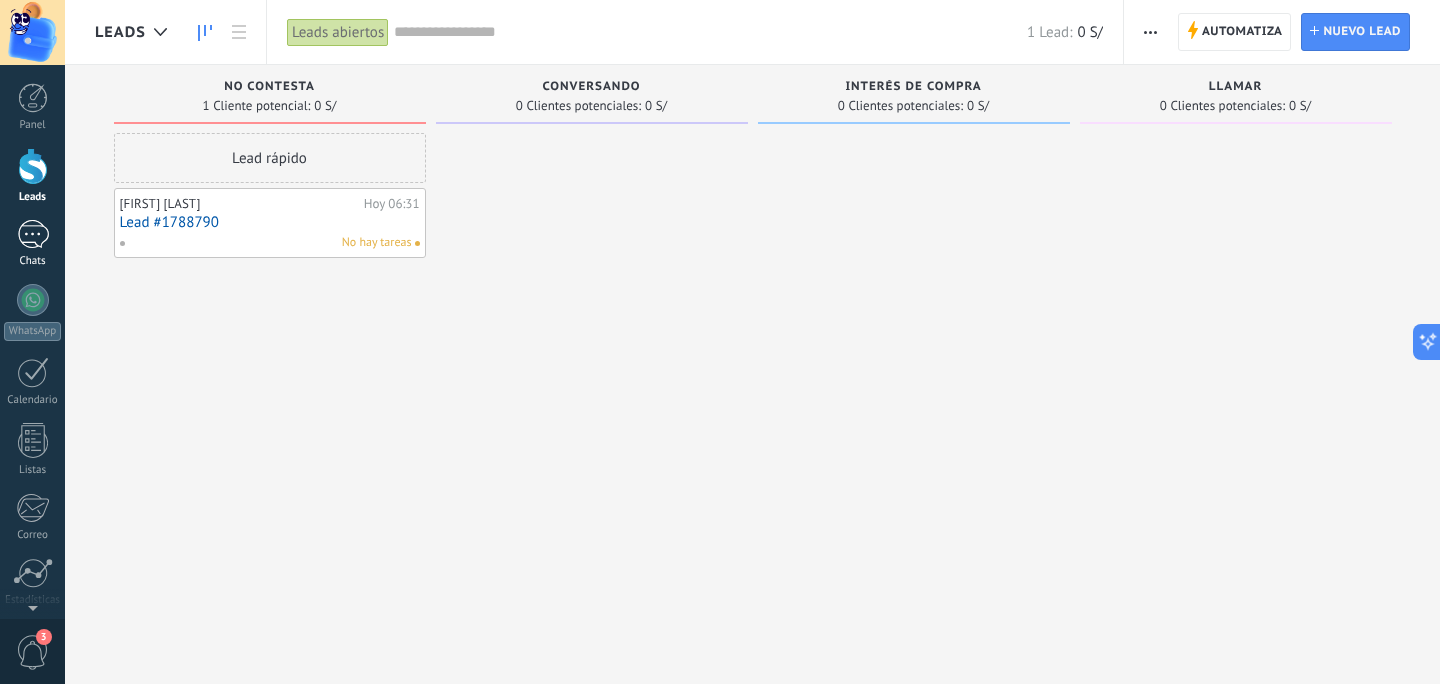 click at bounding box center [33, 234] 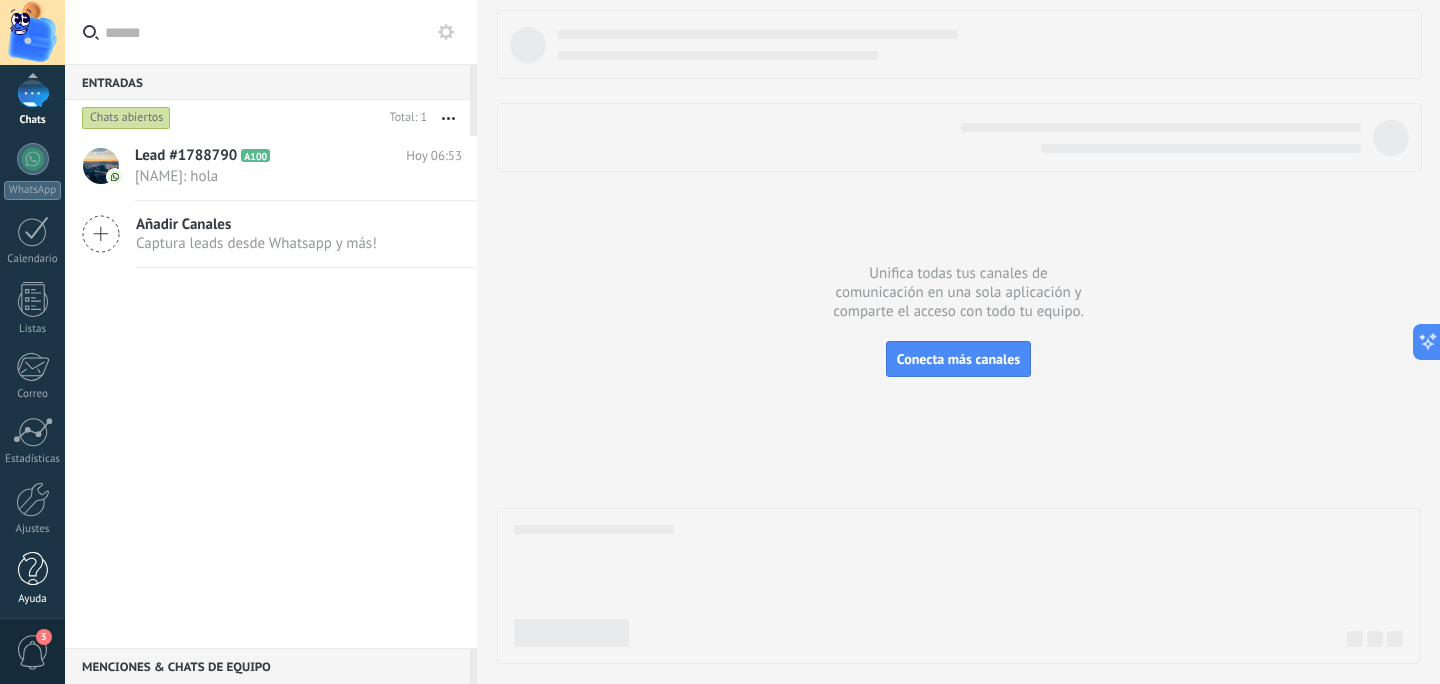 scroll, scrollTop: 148, scrollLeft: 0, axis: vertical 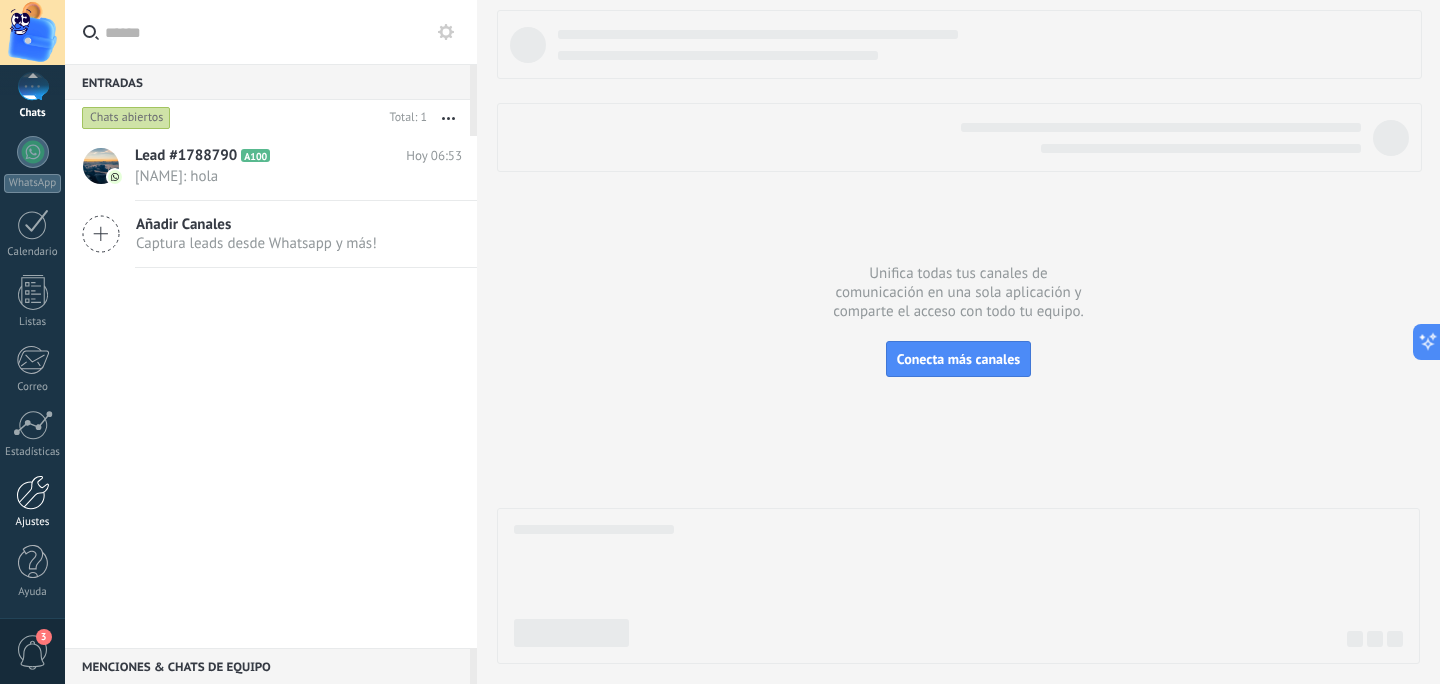 click at bounding box center [33, 492] 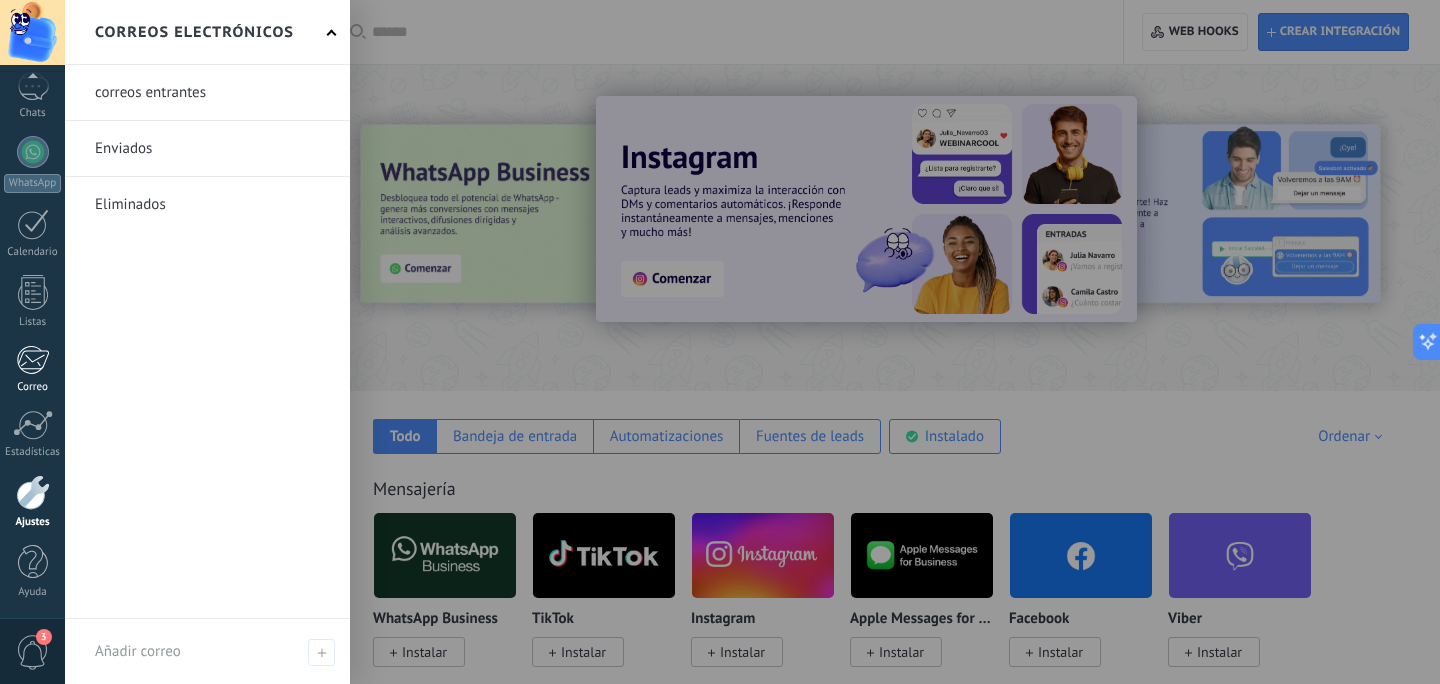click at bounding box center (32, 360) 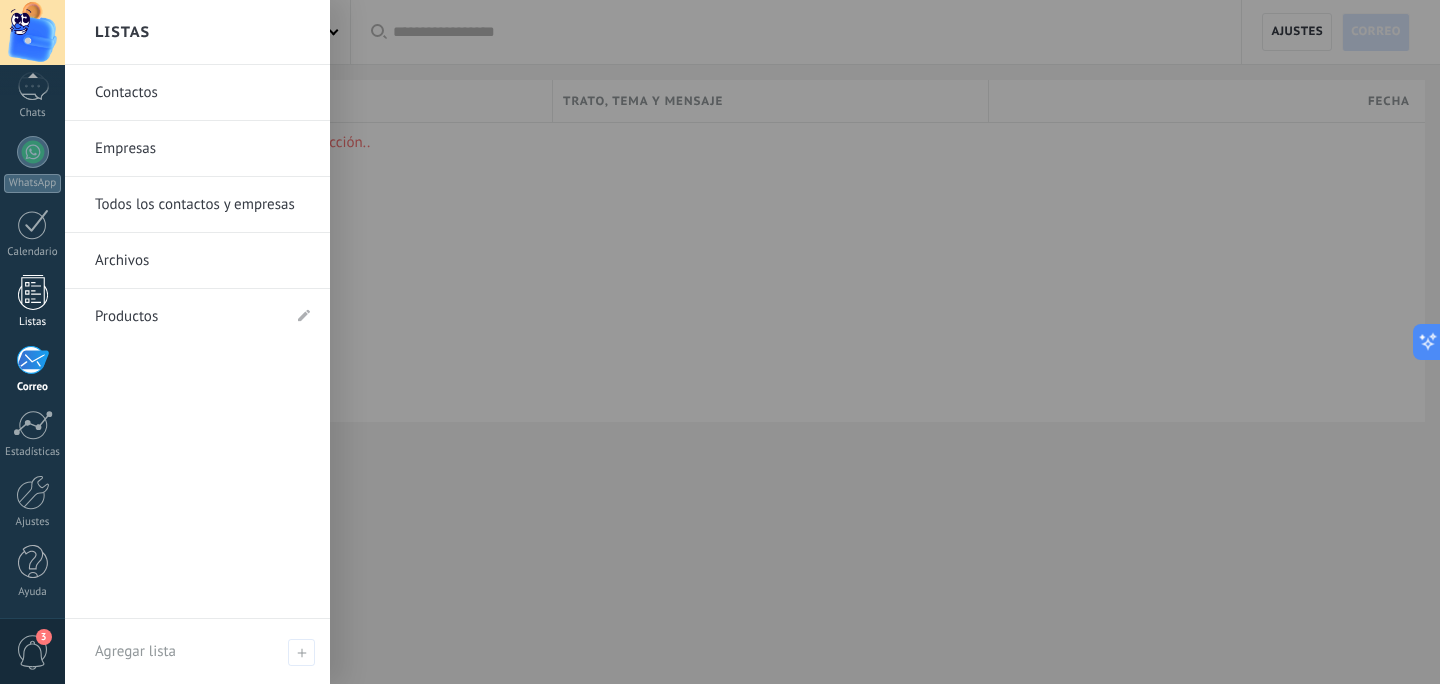 click at bounding box center (33, 292) 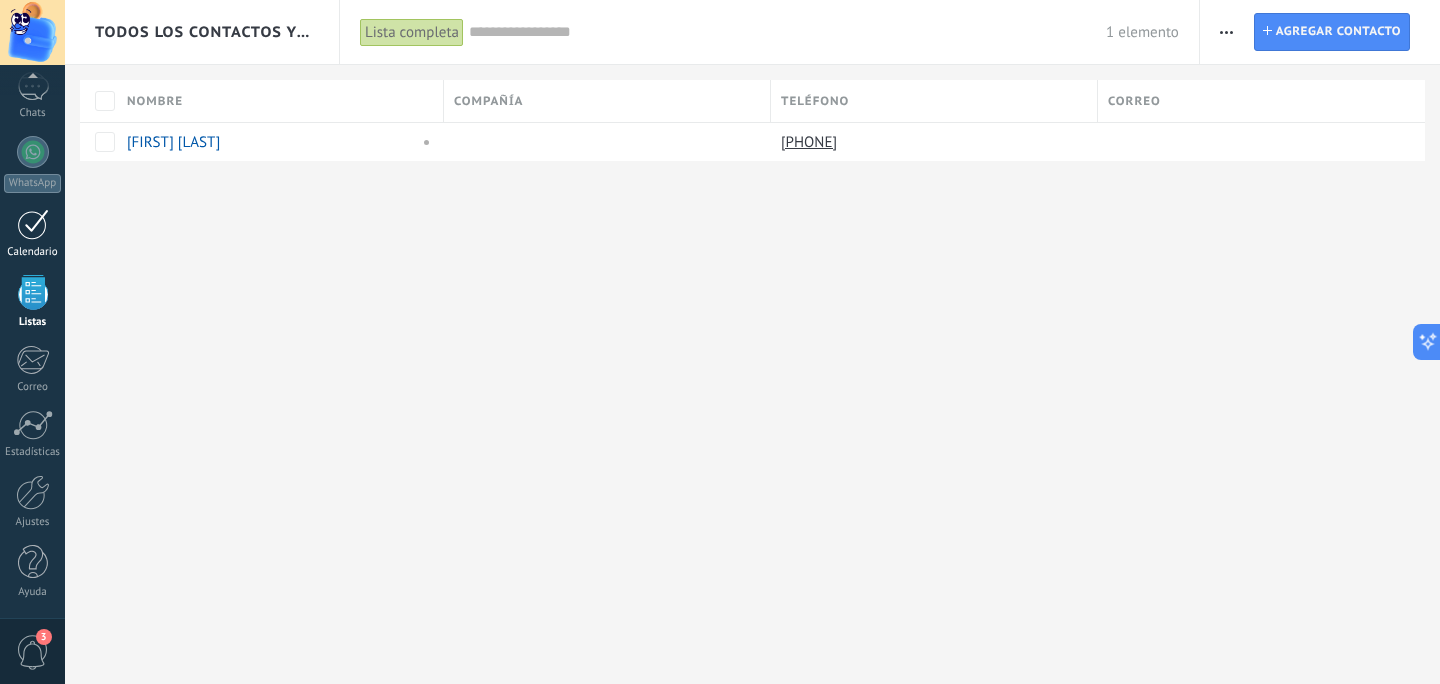 click on "Calendario" at bounding box center (33, 252) 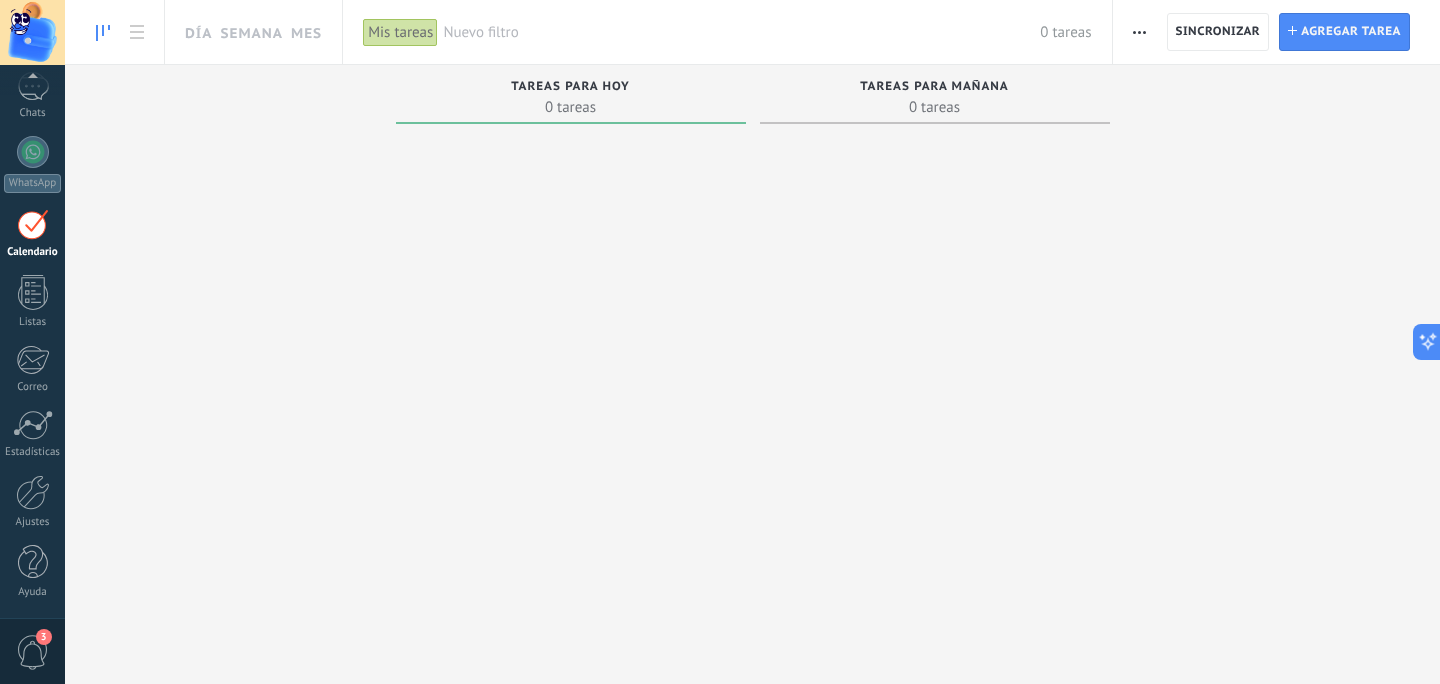 click on "Panel
Leads
Chats
WhatsApp
Clientes" at bounding box center [32, 277] 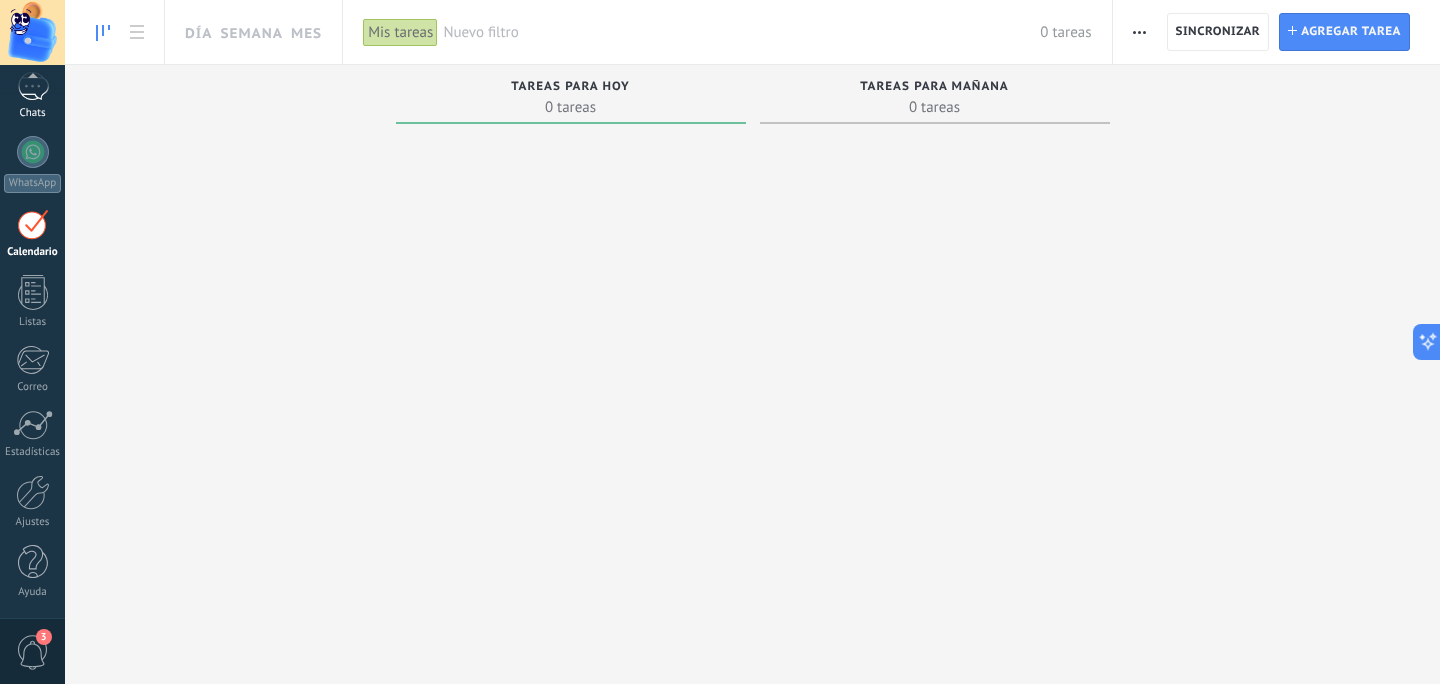 click on "Chats" at bounding box center (33, 113) 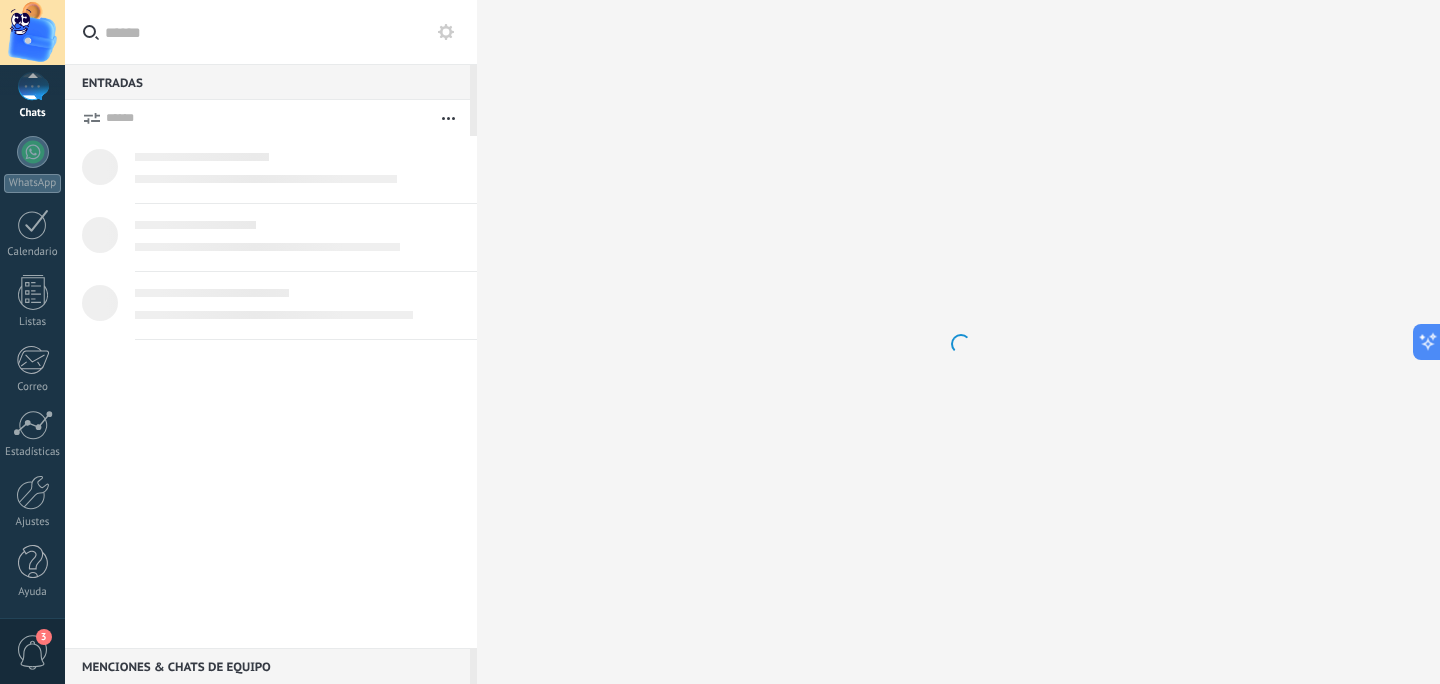scroll, scrollTop: 0, scrollLeft: 0, axis: both 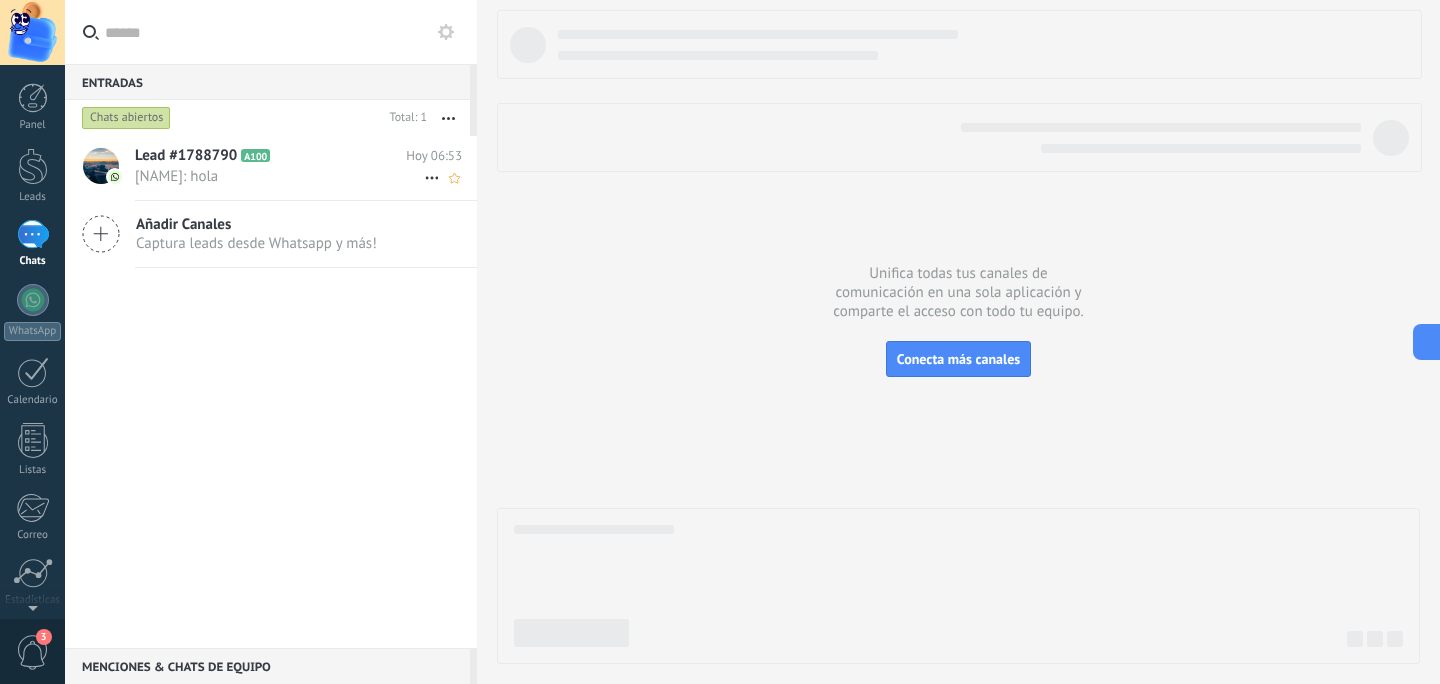 click on "[NAME]: hola" at bounding box center [279, 176] 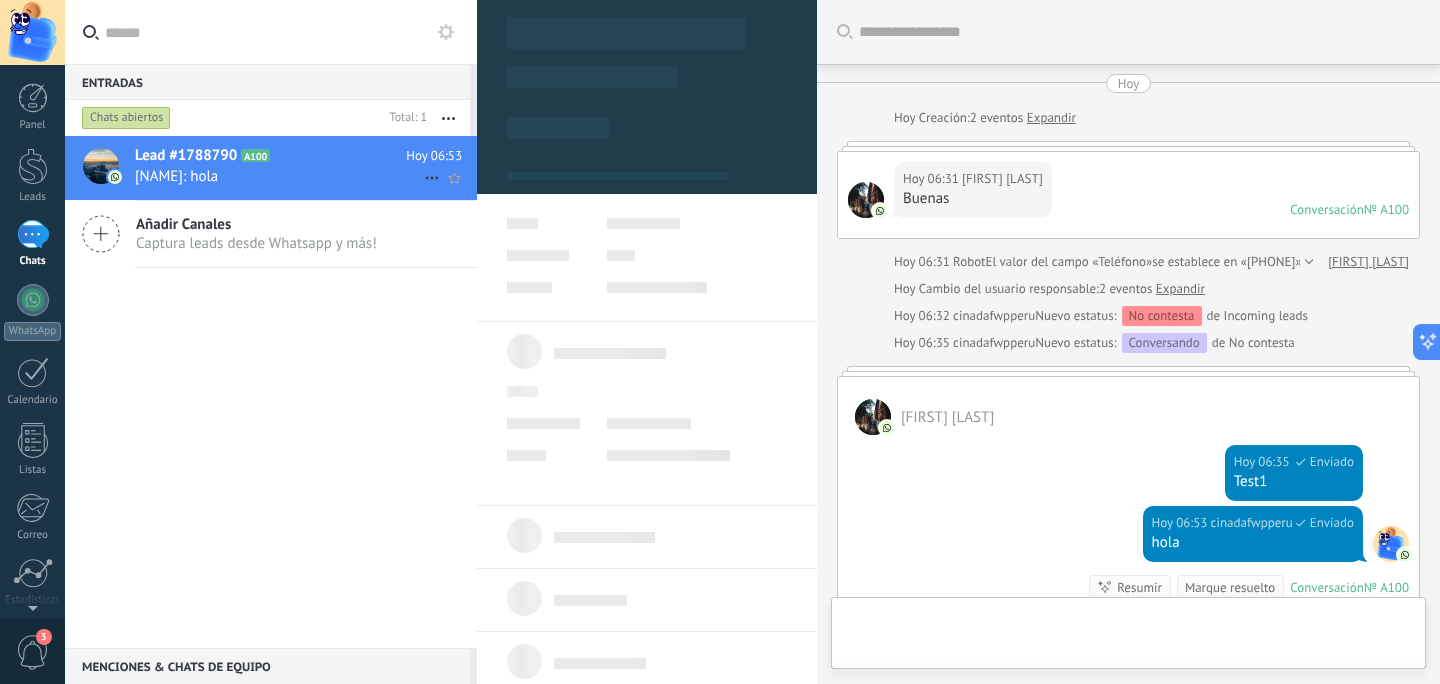 type on "***" 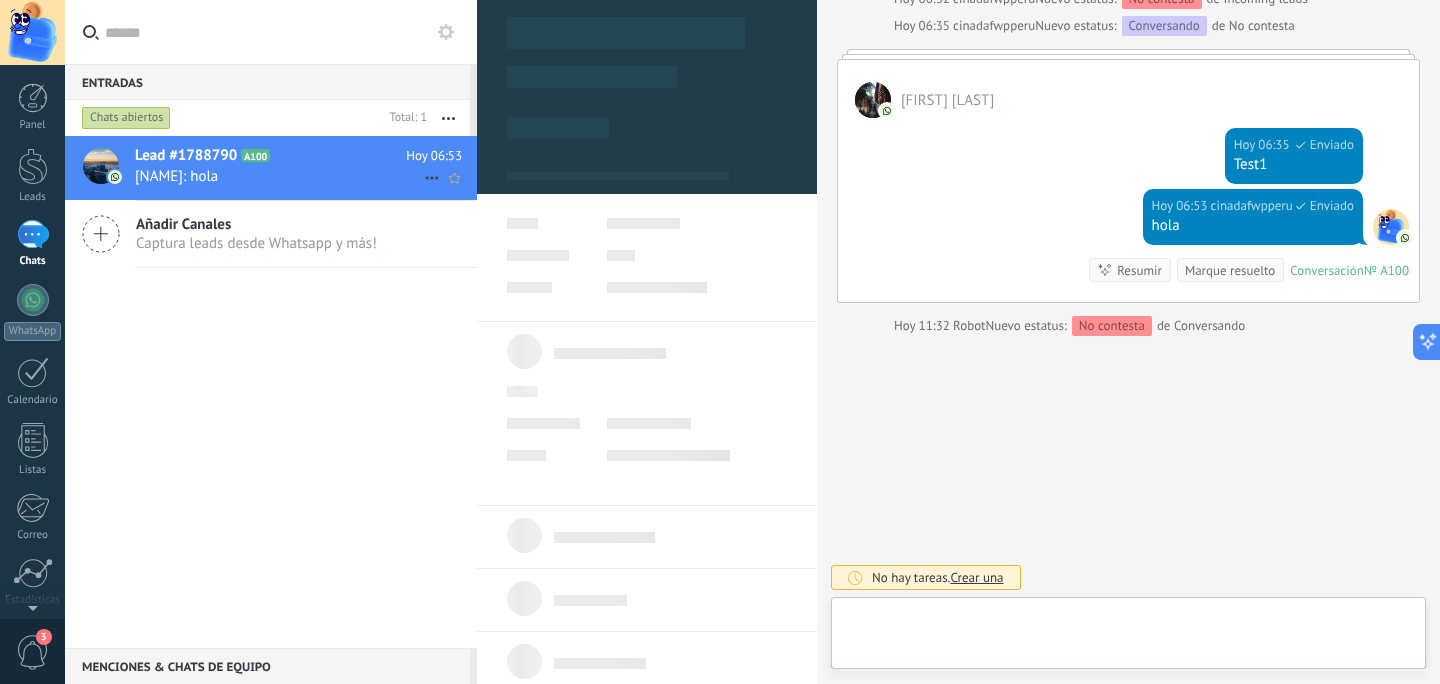 scroll, scrollTop: 20, scrollLeft: 0, axis: vertical 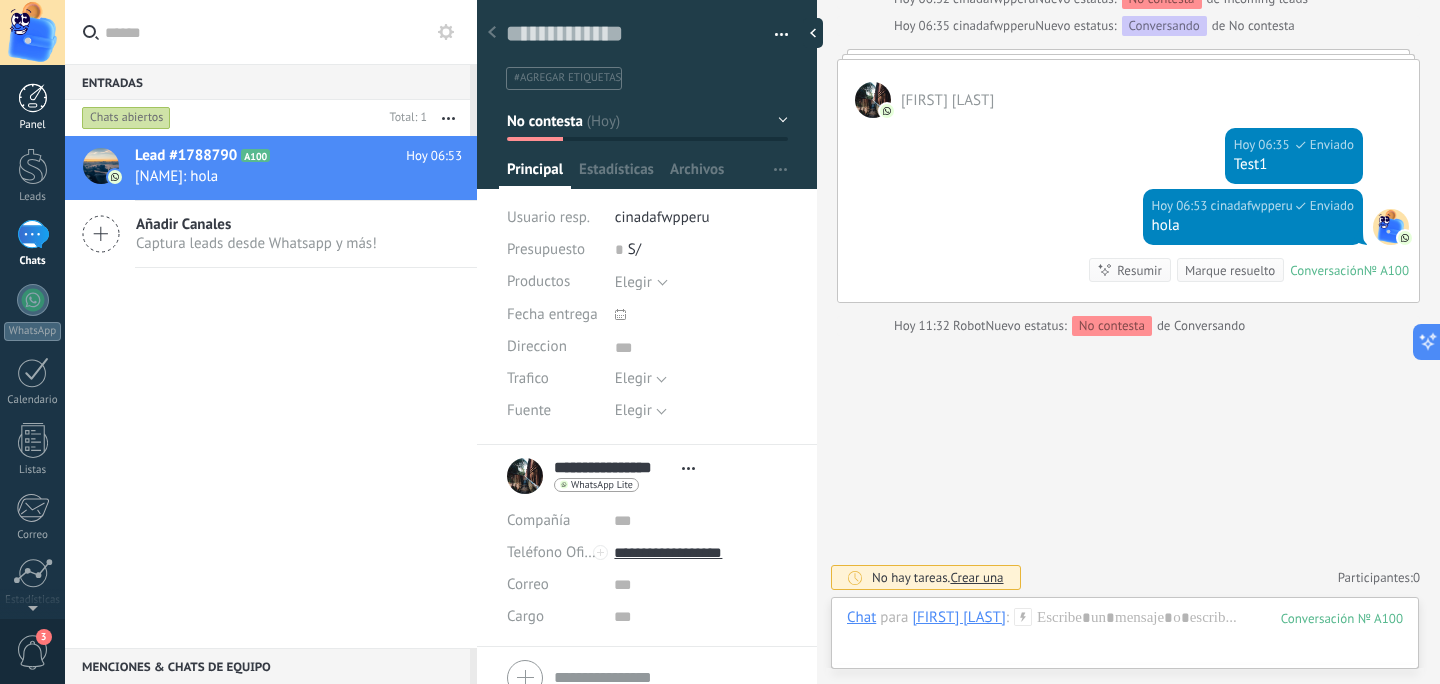 click at bounding box center (33, 98) 